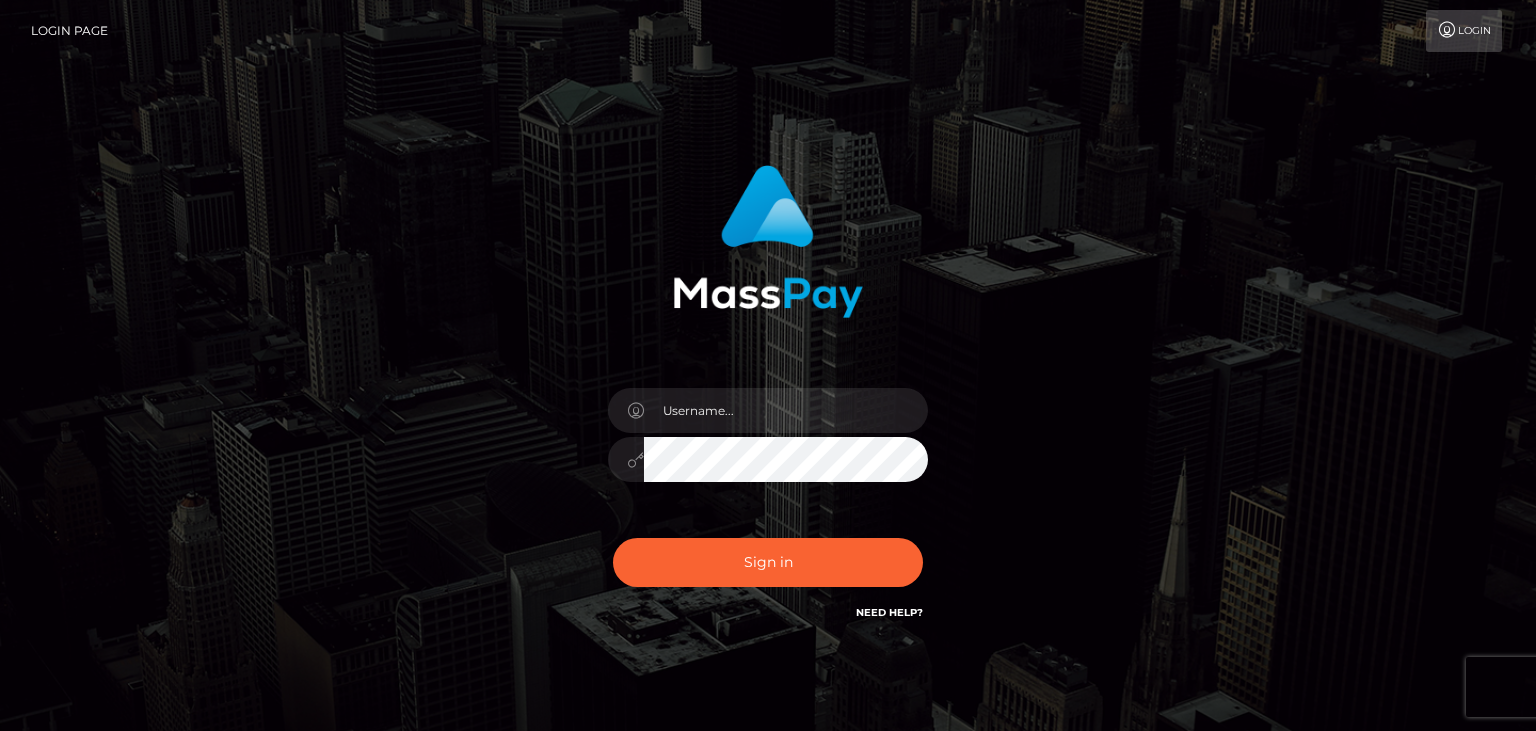 scroll, scrollTop: 0, scrollLeft: 0, axis: both 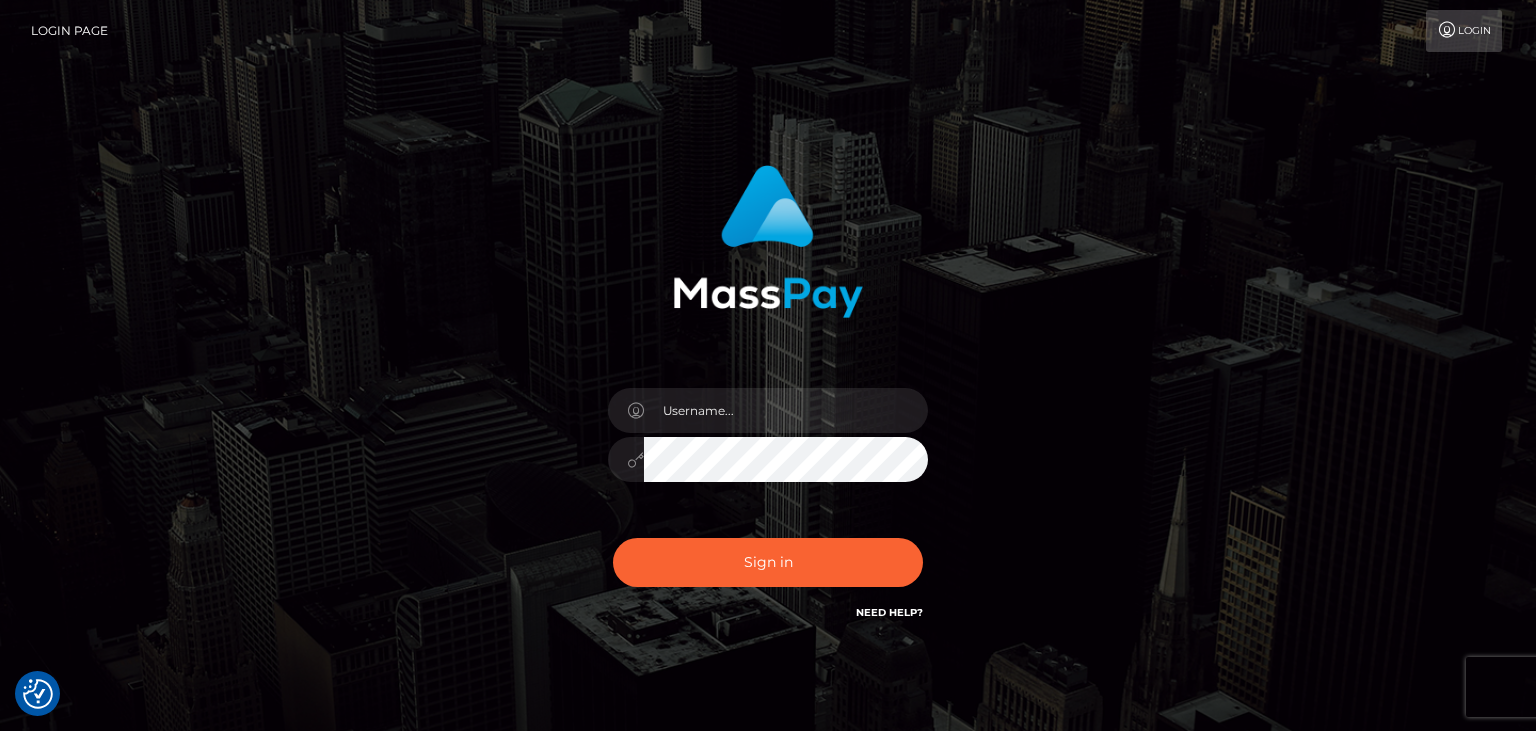 click at bounding box center (786, 410) 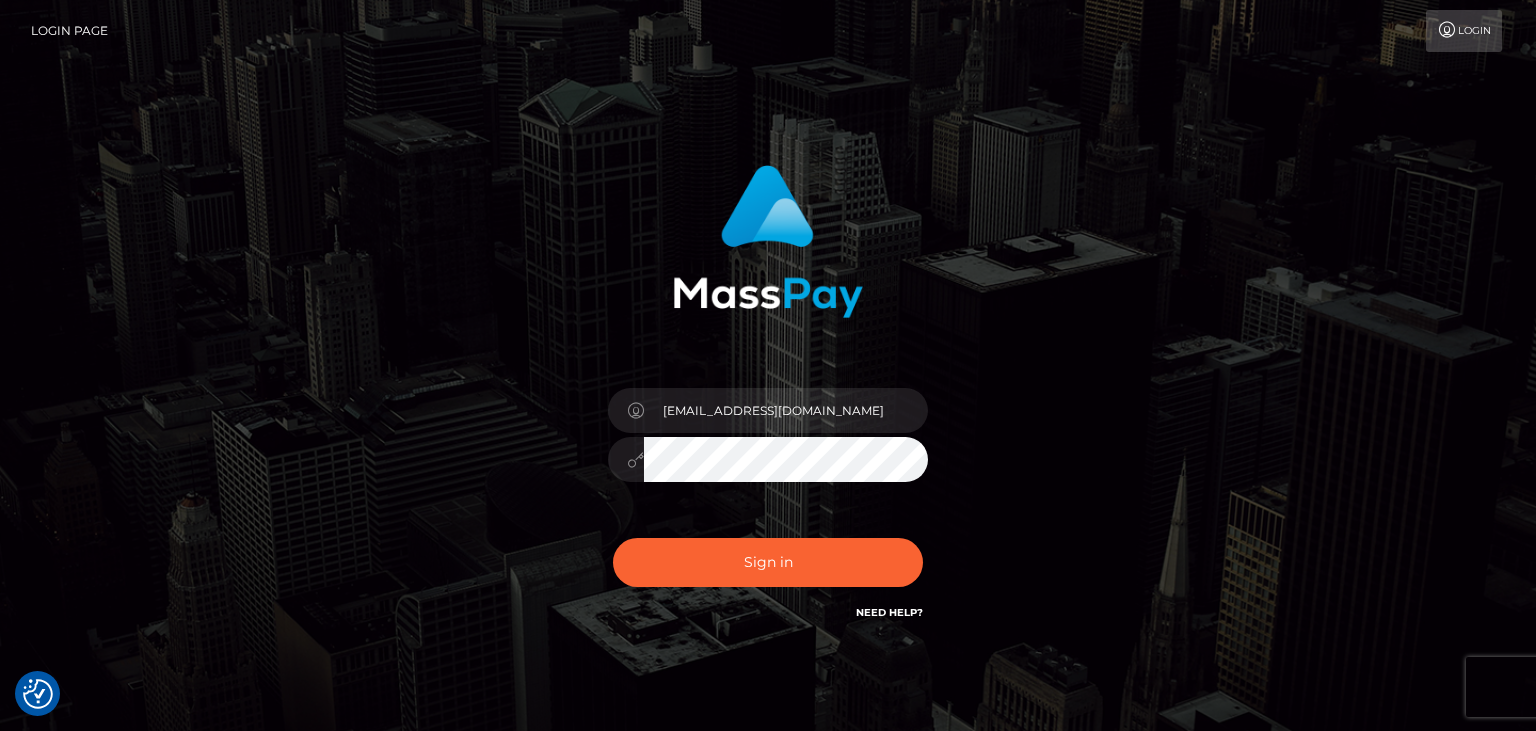 type on "faisala@online-line.com" 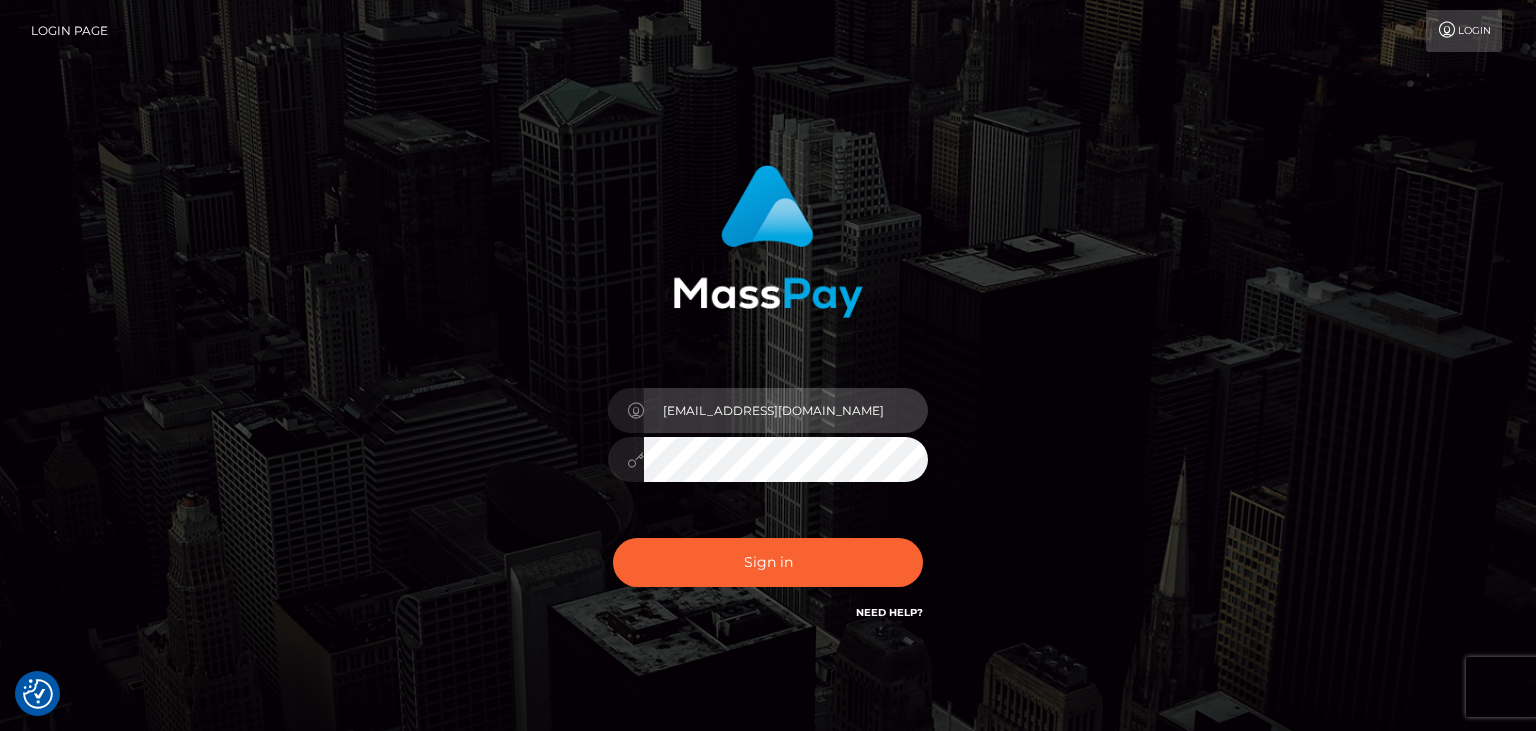click on "faisala@online-line.com" at bounding box center (786, 410) 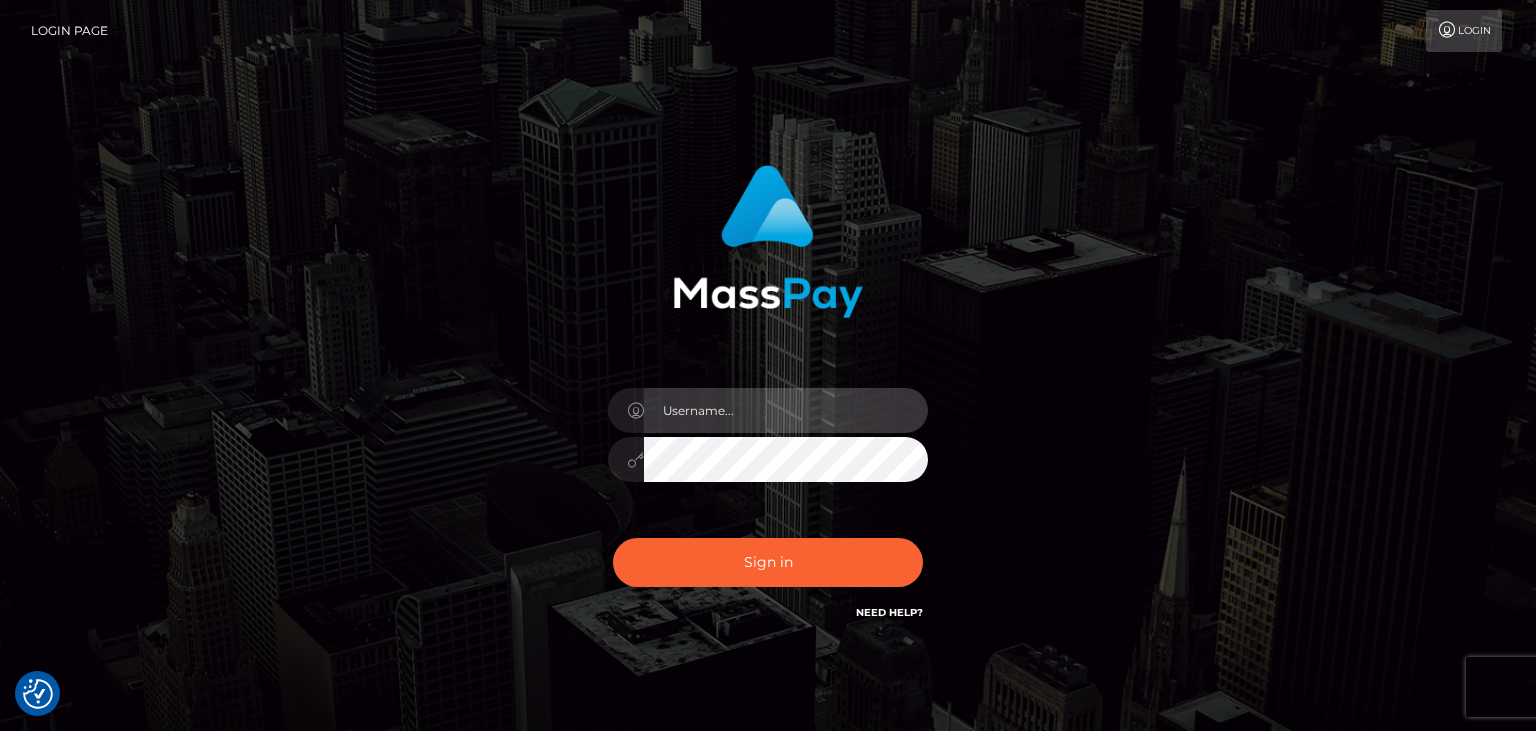 type on "faisal_uplift" 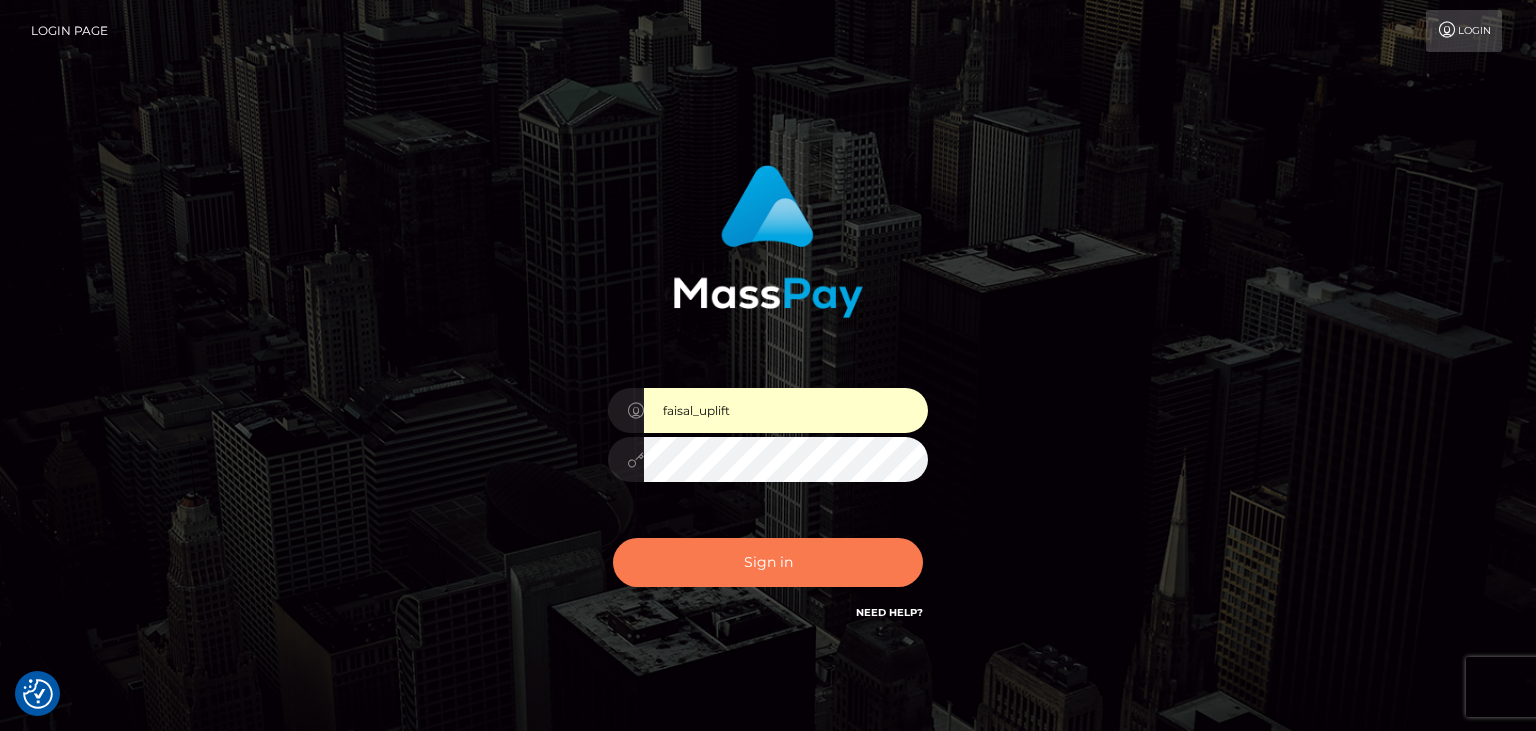 click on "Sign in" at bounding box center [768, 562] 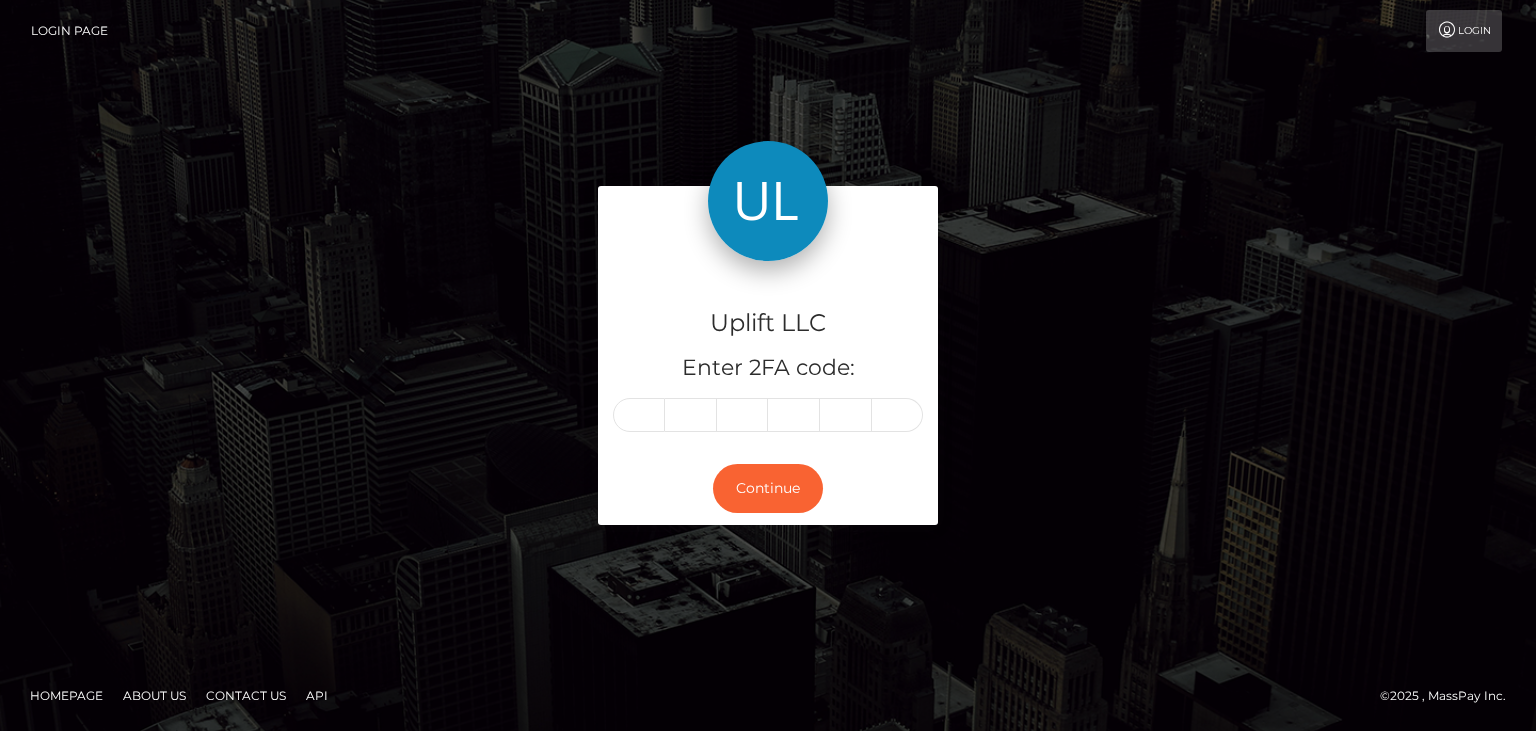scroll, scrollTop: 0, scrollLeft: 0, axis: both 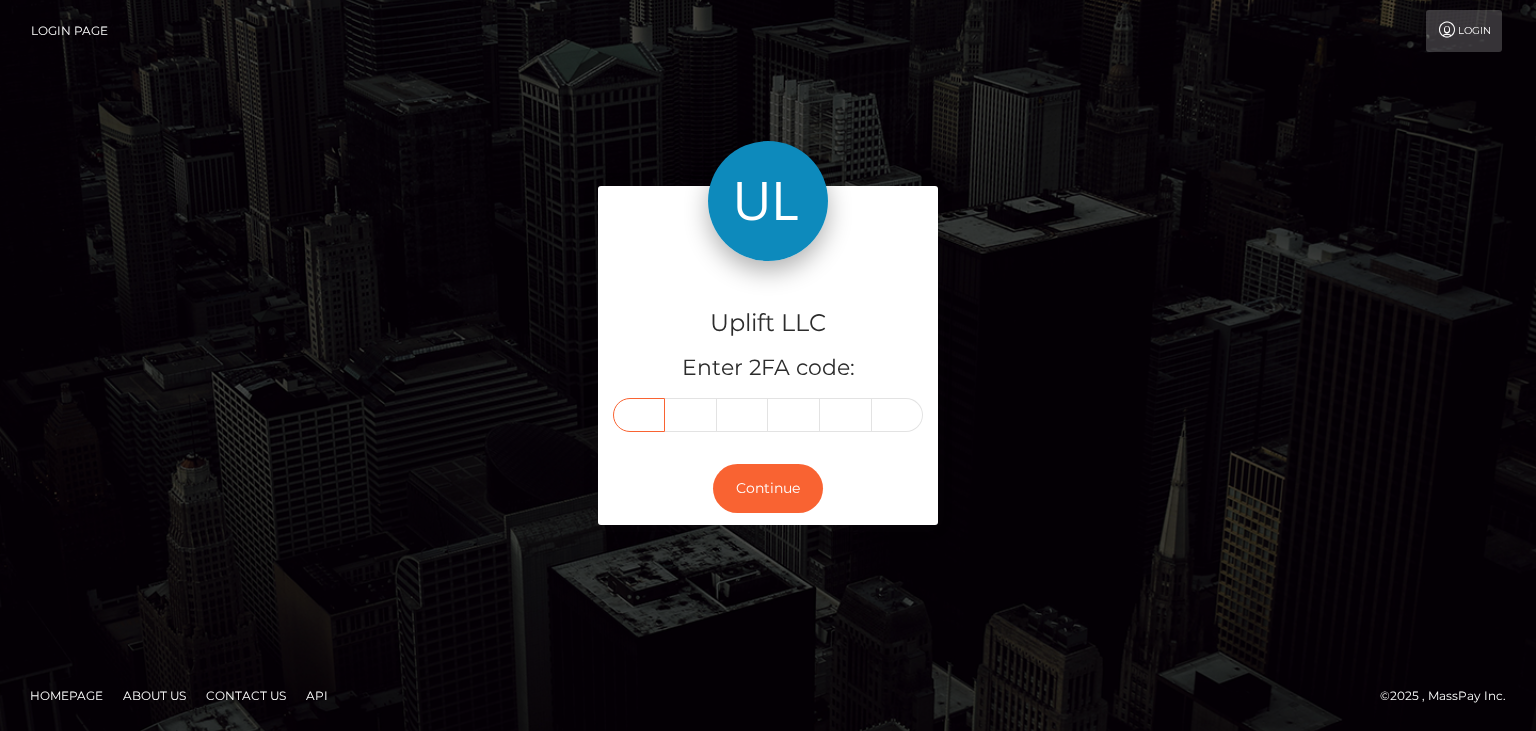 click at bounding box center [639, 415] 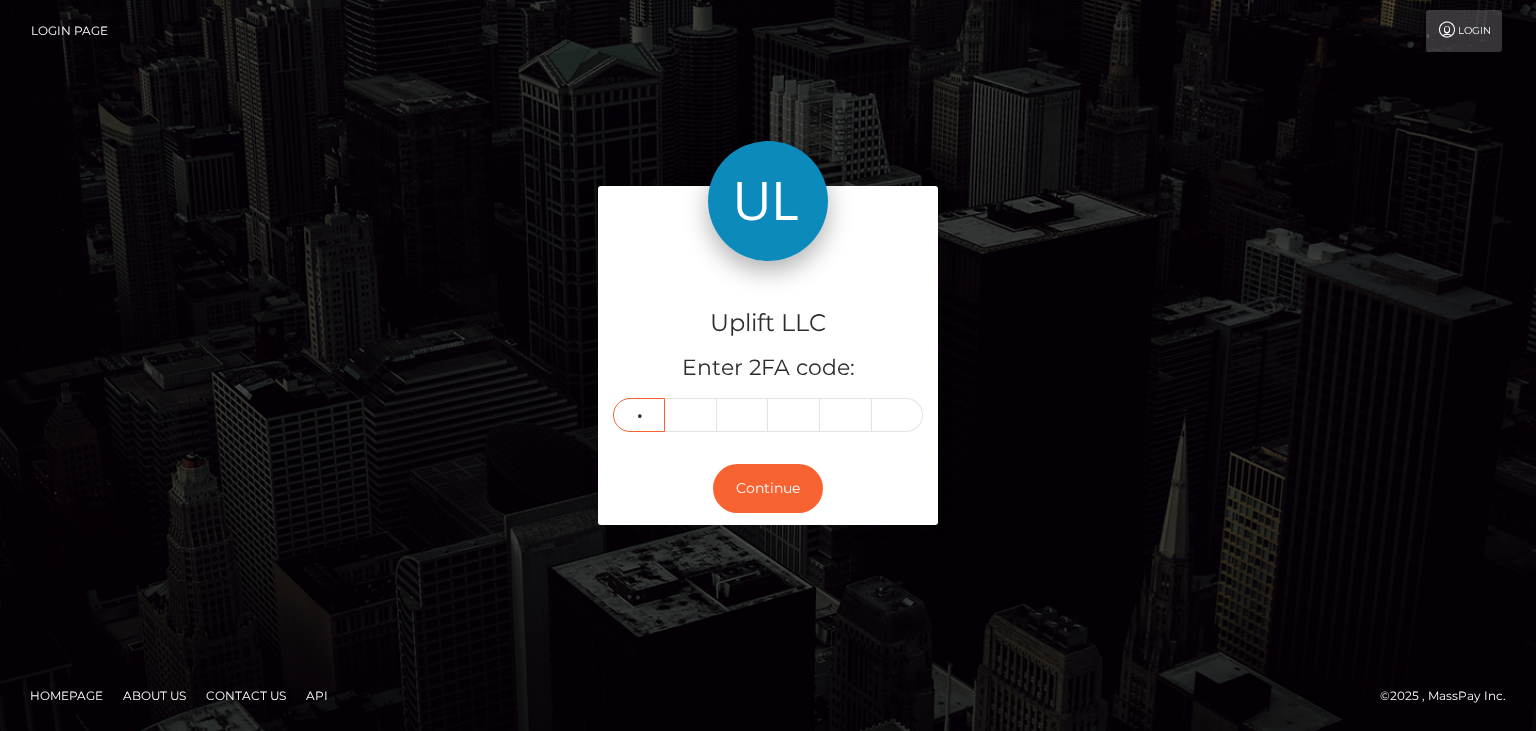 type on "6" 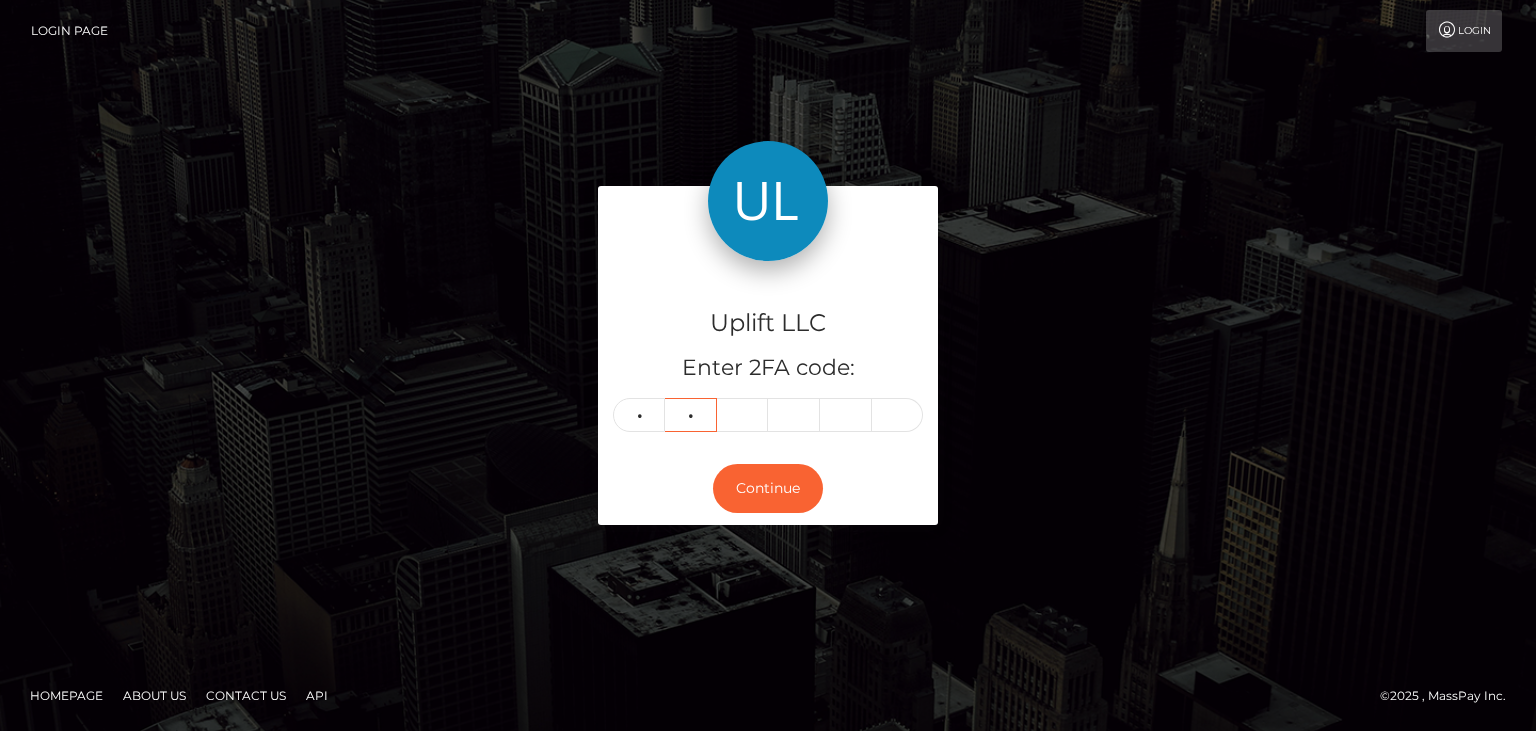 type on "1" 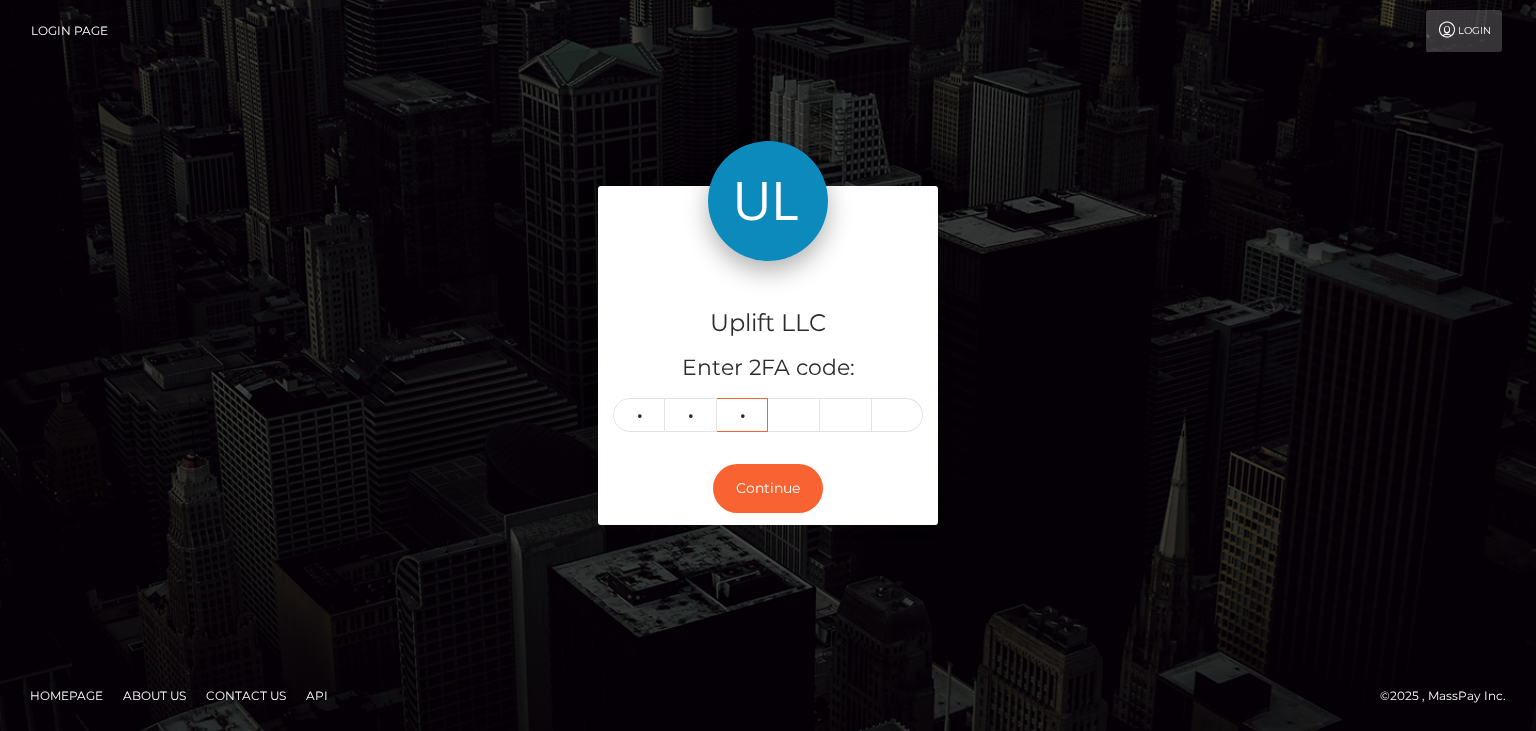 type on "8" 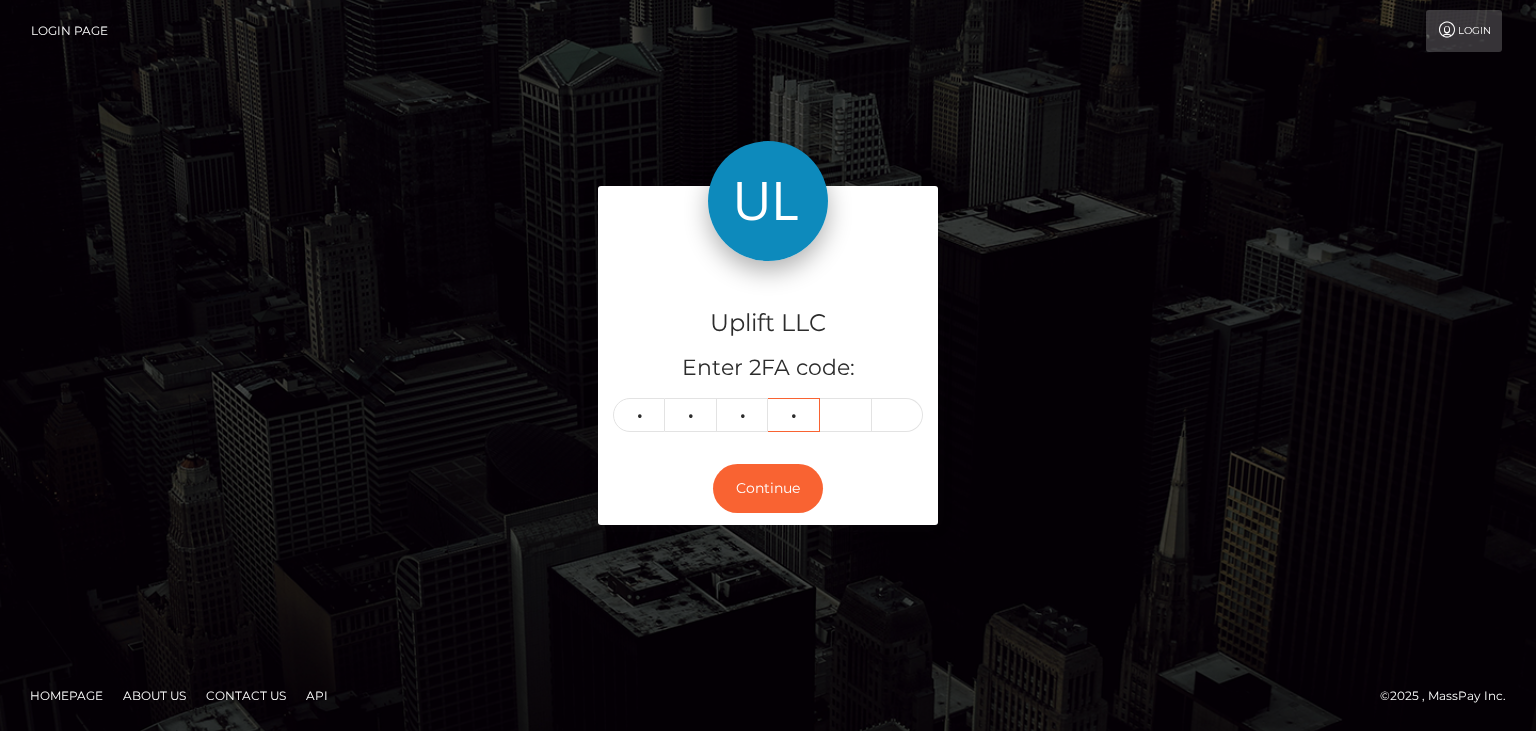 type on "0" 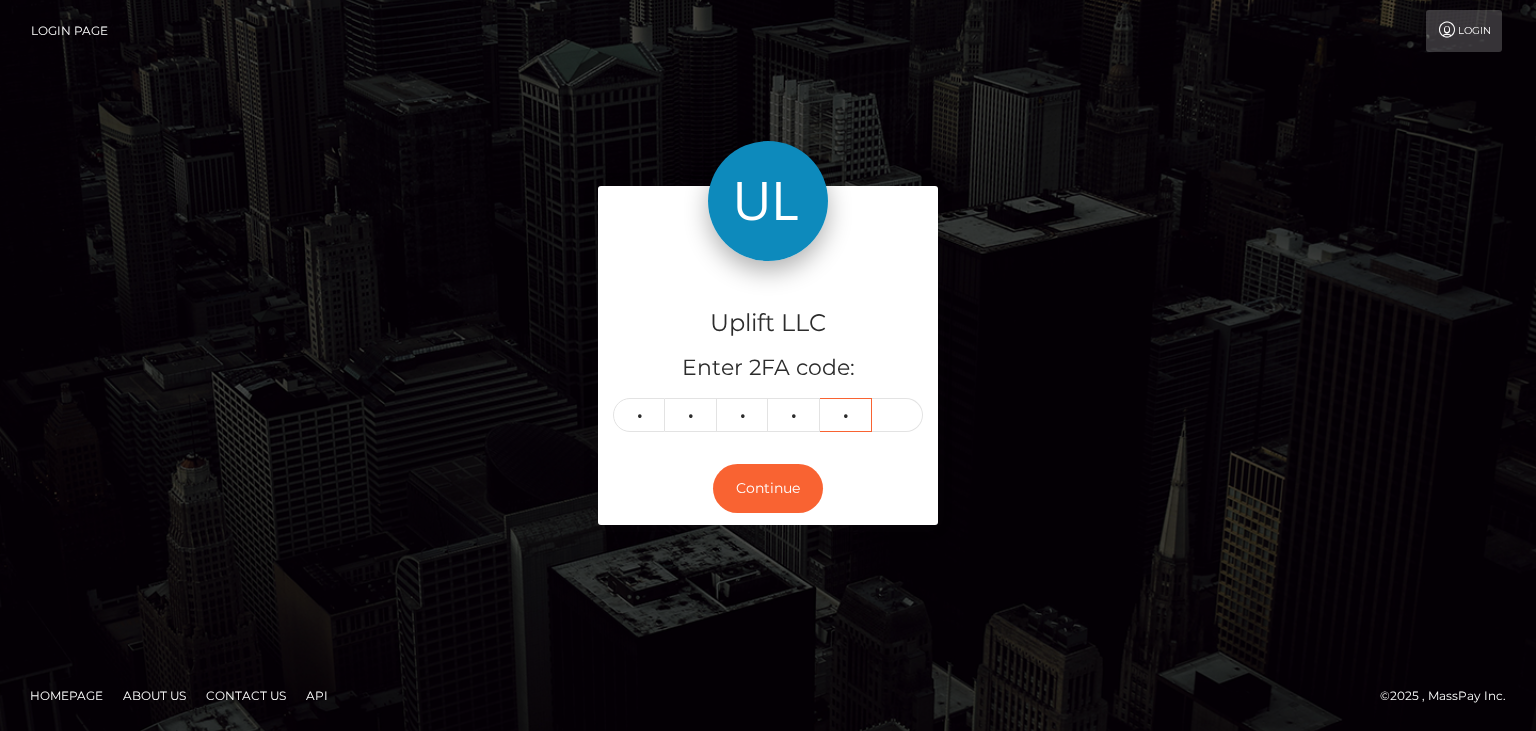 type on "9" 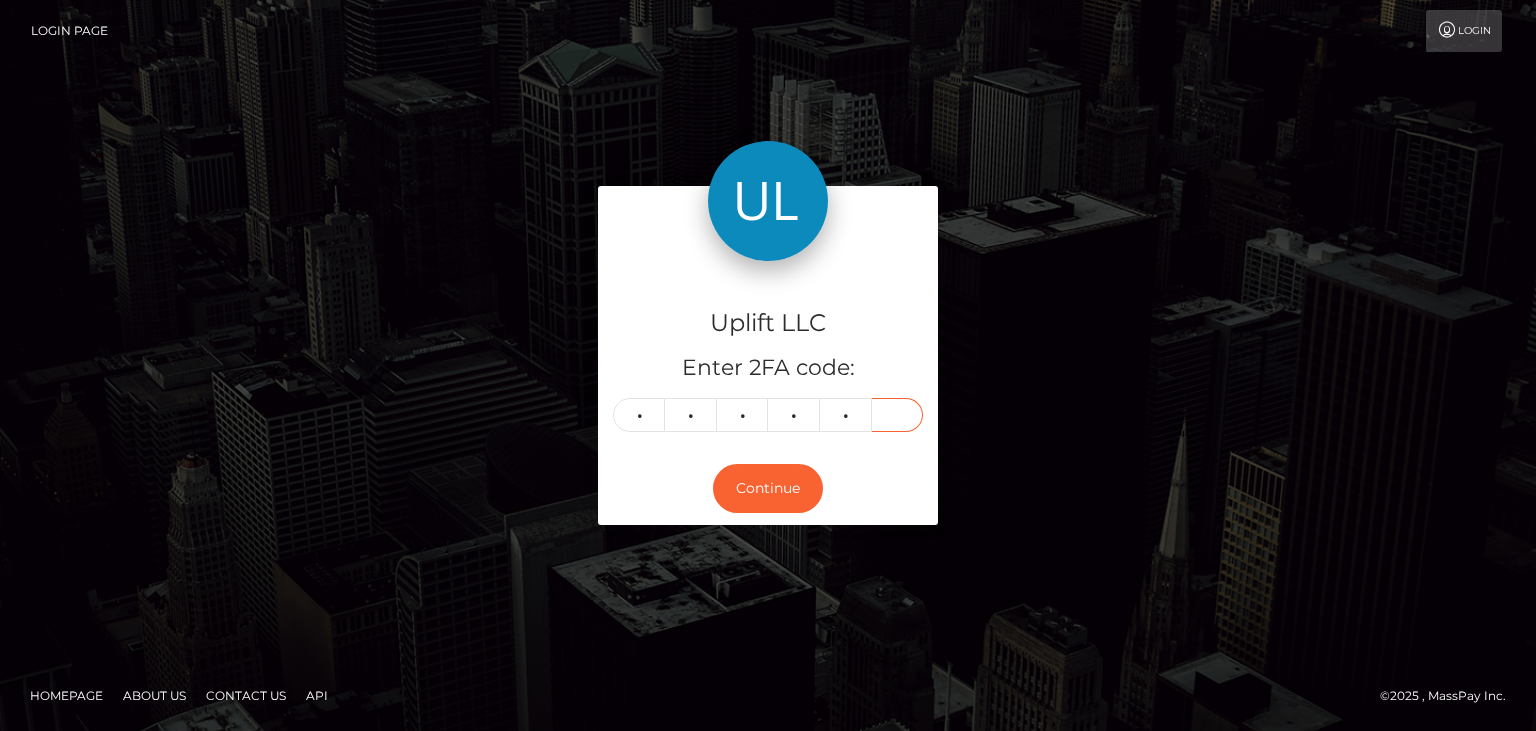 type on "3" 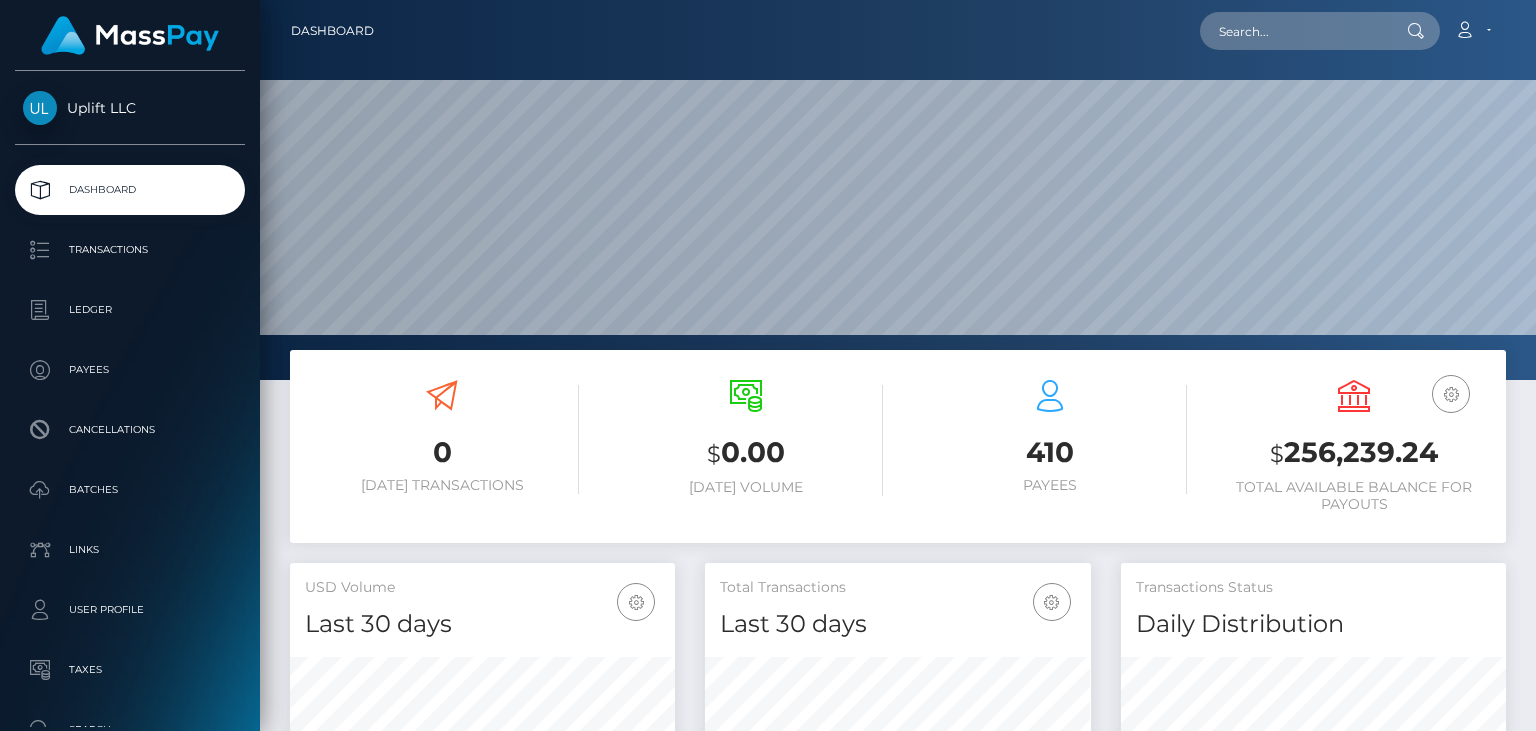 scroll, scrollTop: 0, scrollLeft: 0, axis: both 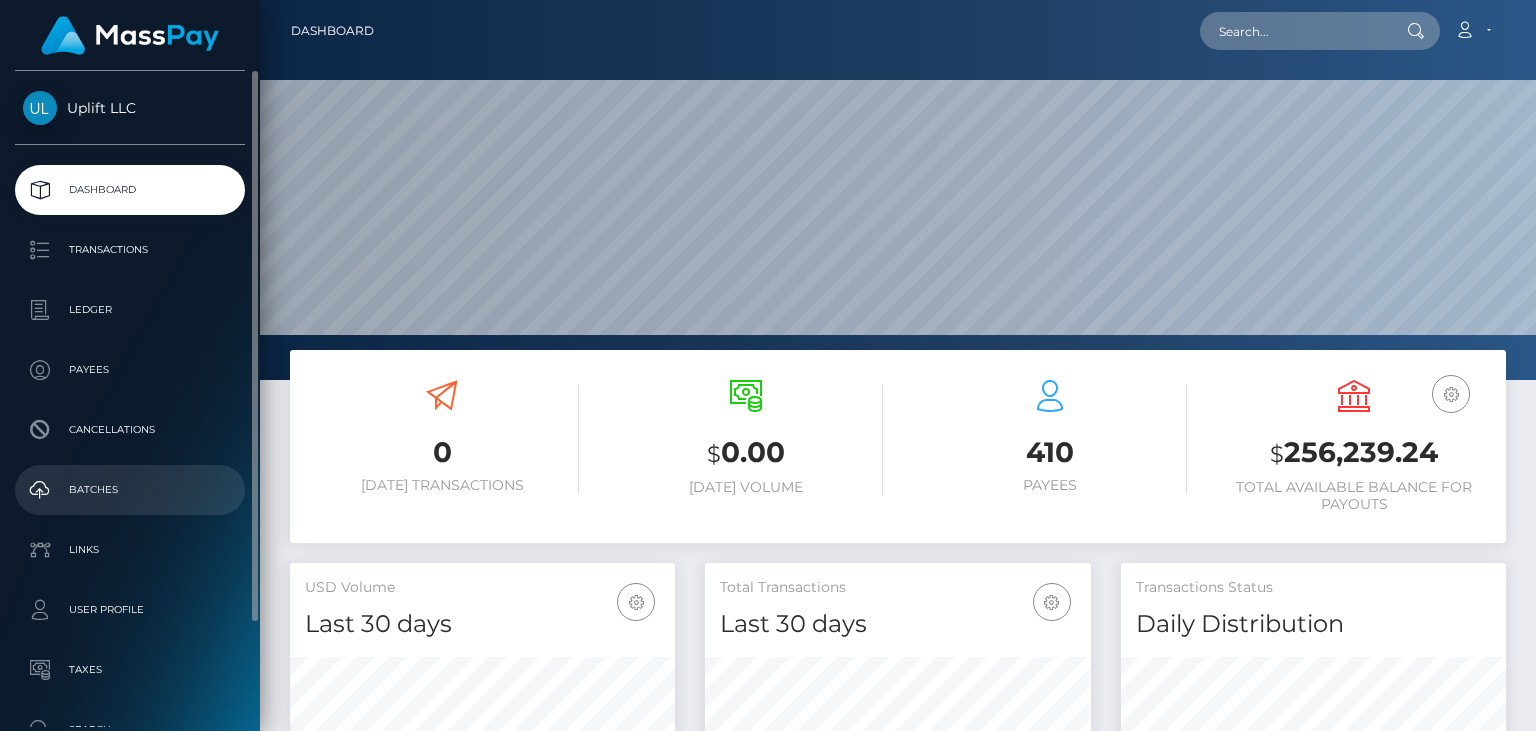 click on "Batches" at bounding box center [130, 490] 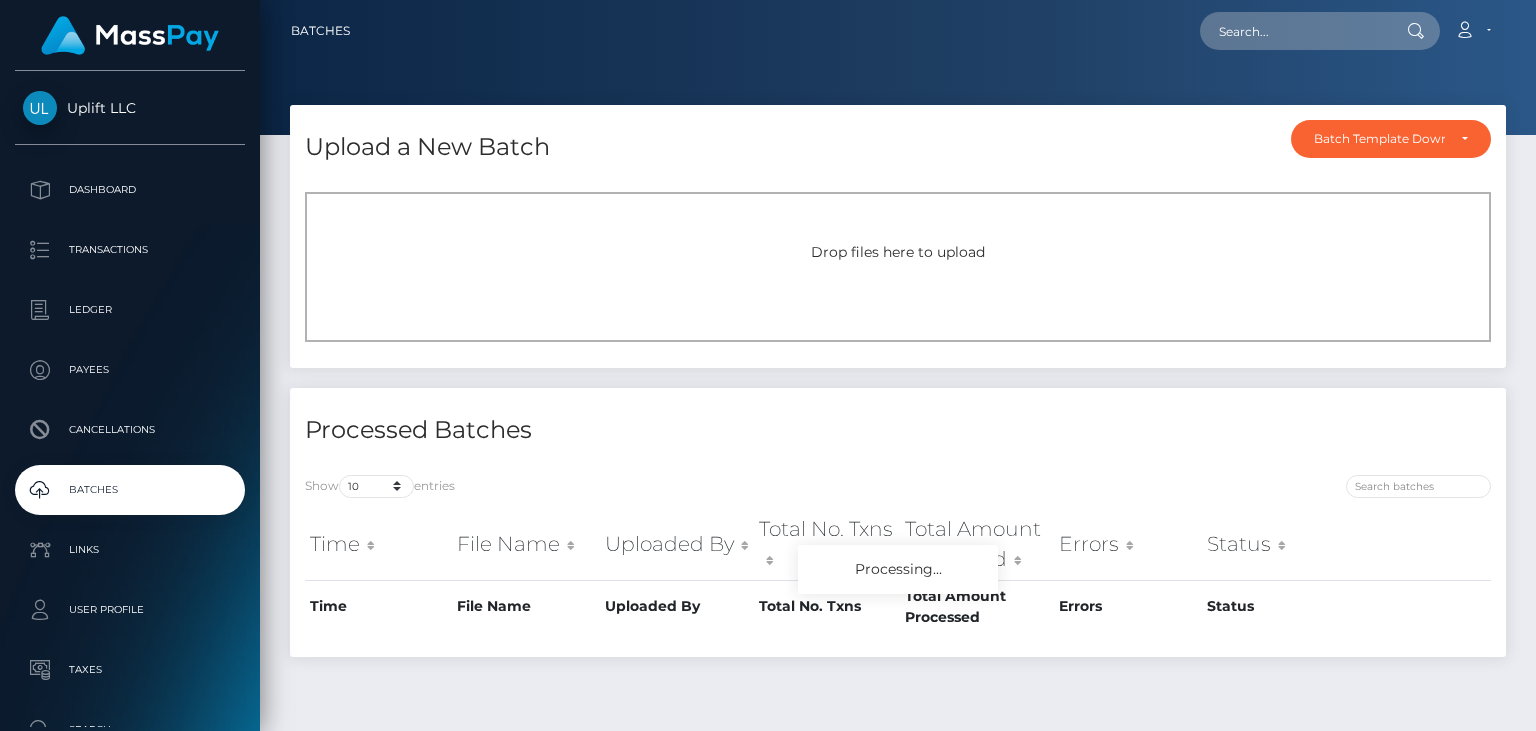 scroll, scrollTop: 0, scrollLeft: 0, axis: both 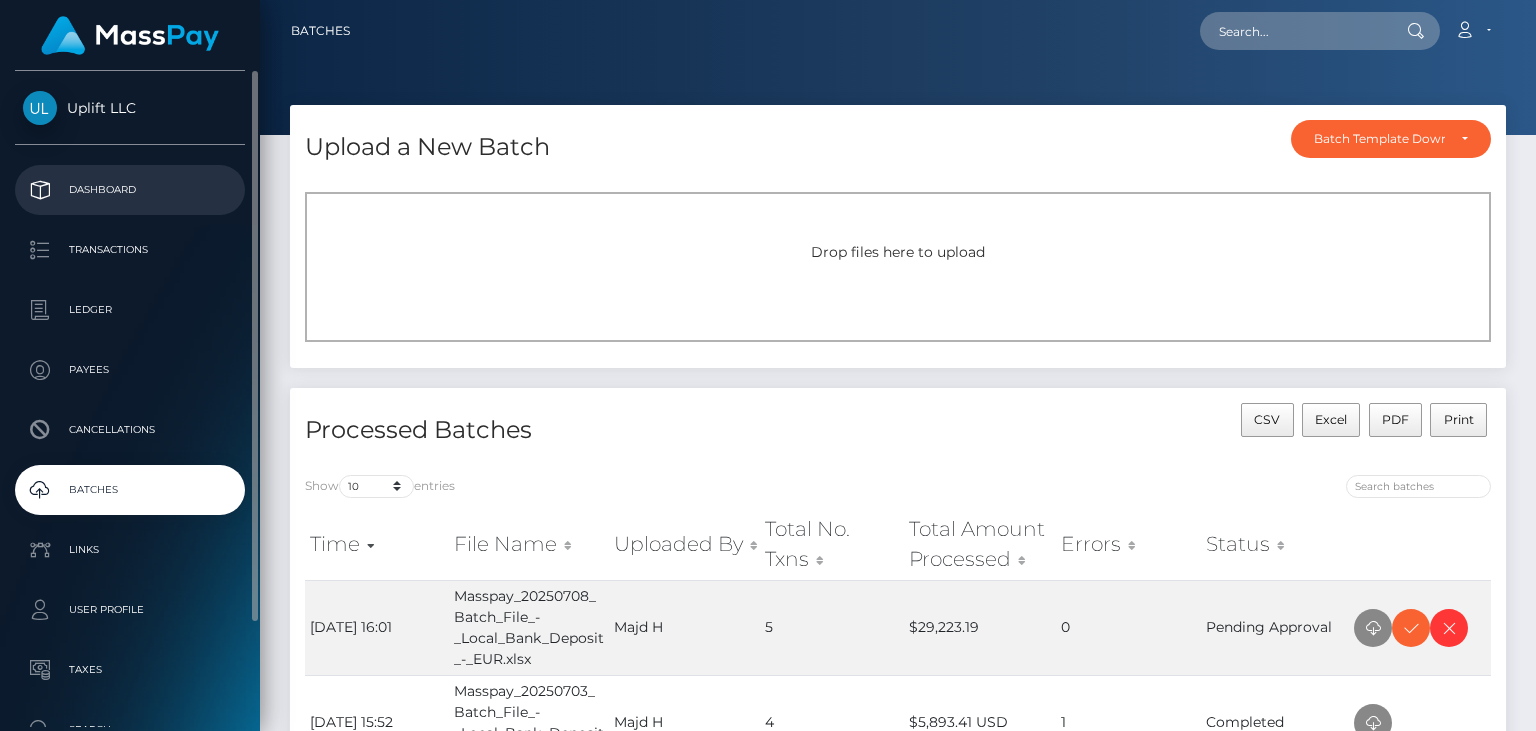 click on "Dashboard" at bounding box center [130, 190] 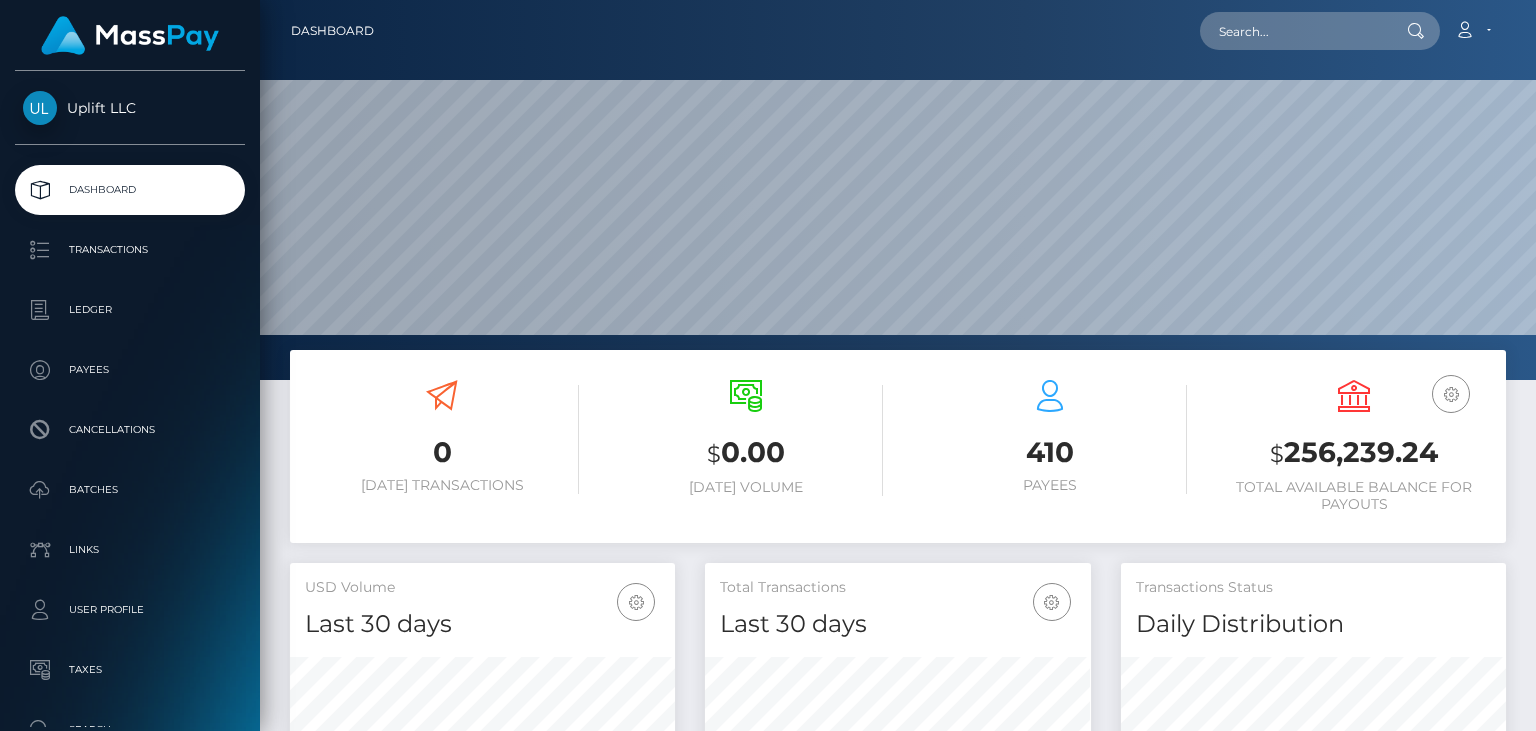 scroll, scrollTop: 0, scrollLeft: 0, axis: both 